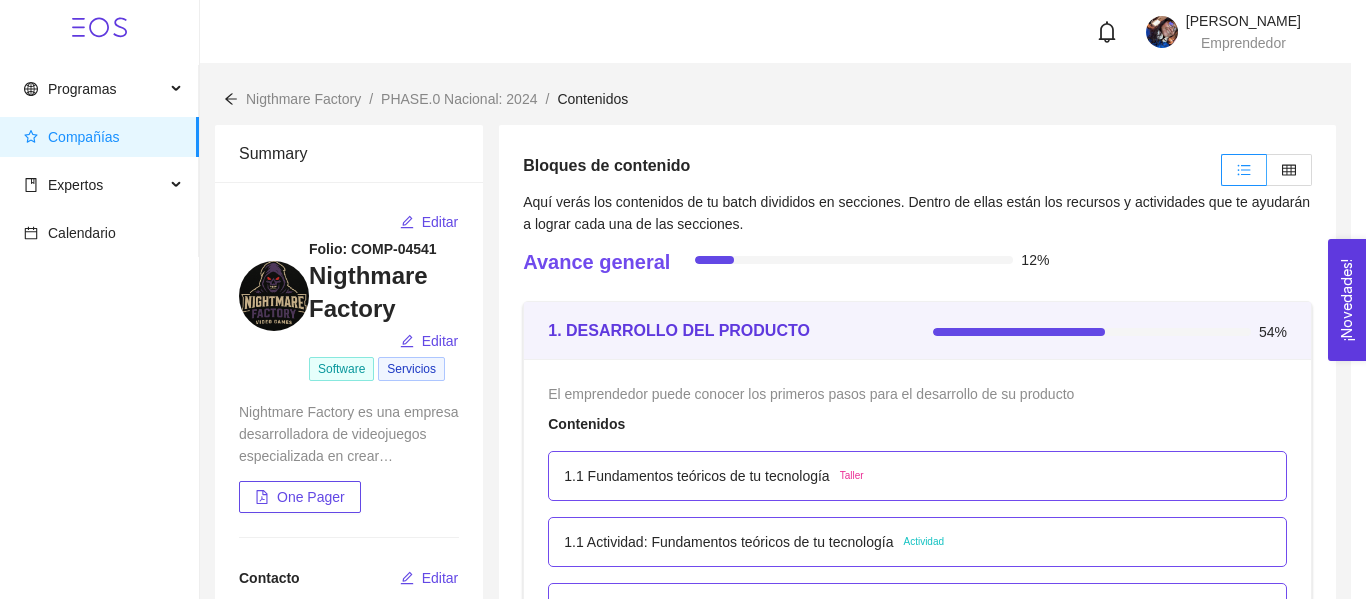 scroll, scrollTop: 786, scrollLeft: 0, axis: vertical 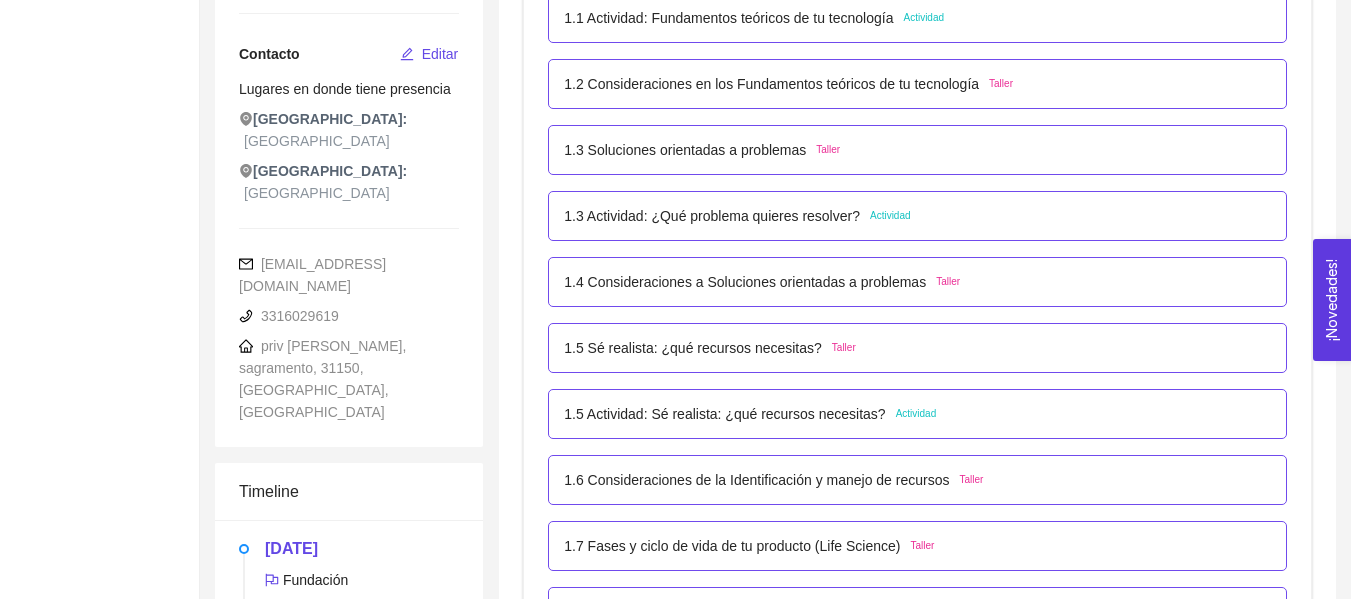 click on "1.3 Actividad: ¿Qué problema quieres resolver?" at bounding box center [712, 216] 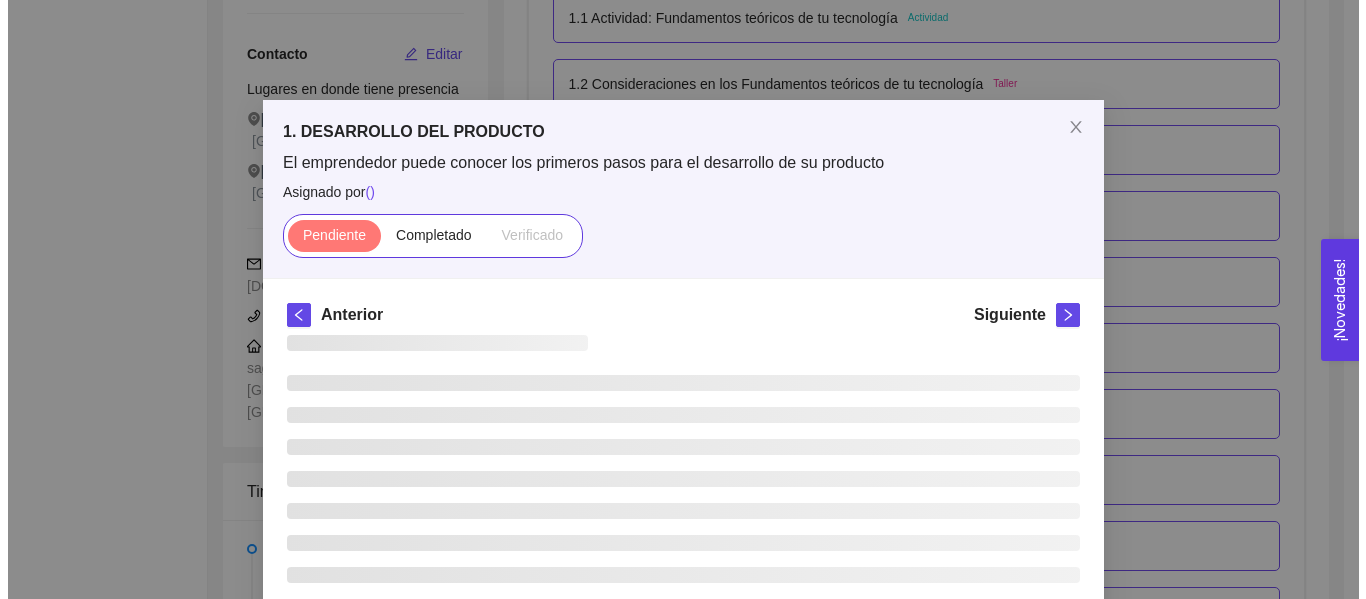 scroll, scrollTop: 0, scrollLeft: 0, axis: both 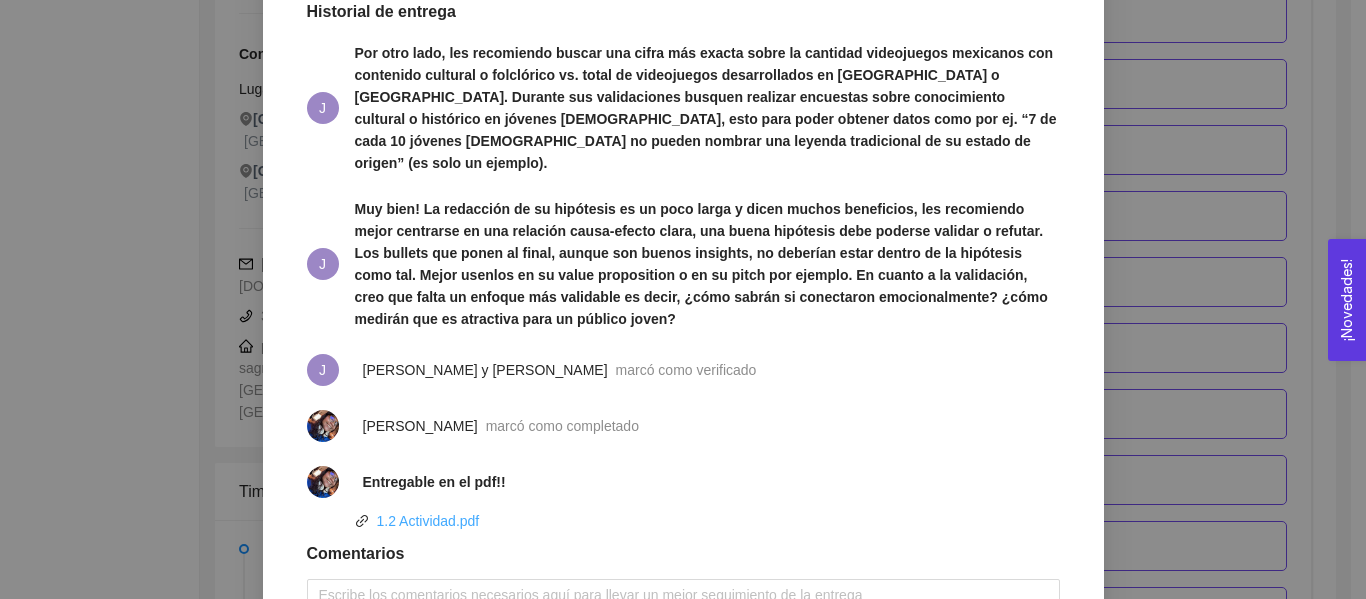 click on "1.2 Actividad.pdf" at bounding box center (428, 521) 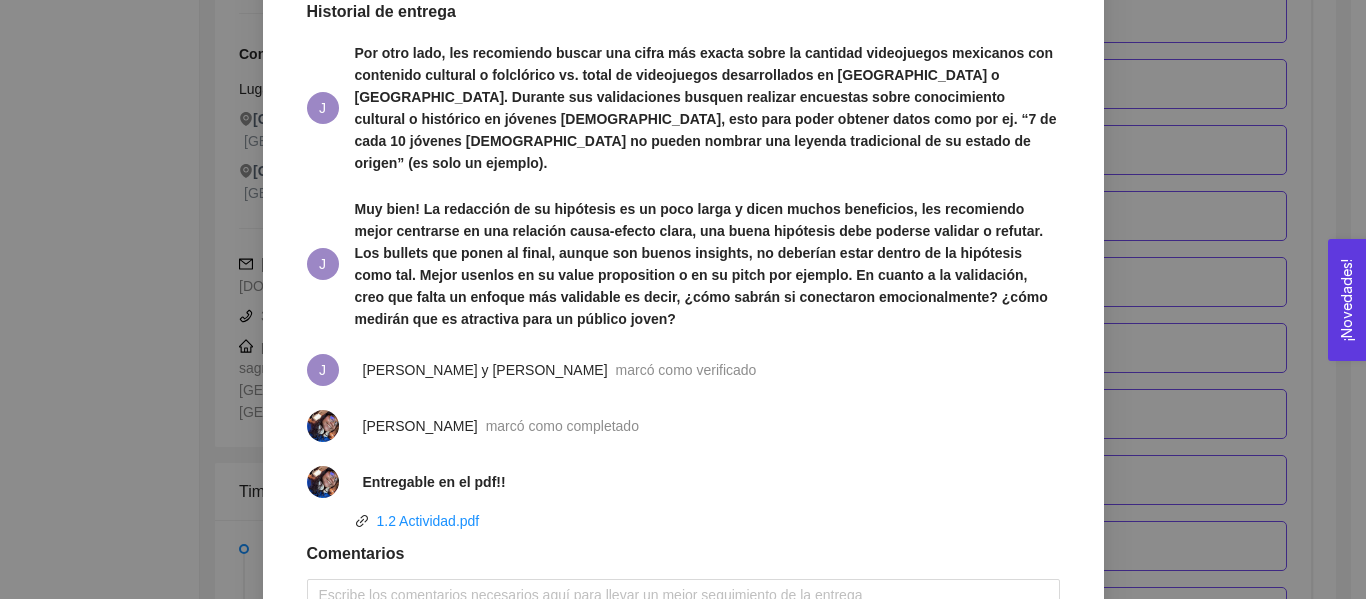 click on "1. DESARROLLO DEL PRODUCTO El emprendedor puede conocer los primeros pasos para el desarrollo de su producto
Asignado por  [PERSON_NAME]   ( Coordinador ) Pendiente Completado Verificado Anterior Siguiente 1.3 Actividad: ¿Qué problema quieres resolver? Actividad Fecha de entrega:  [DATE] Lugar: No especificado Contesta y desarrolla las siguientes preguntas.
Instrucciones 1. Define el problema:
1.1 Descripción de los síntomas, causas y consecuencias
1.2 Redactar 3 propuestas de solución al problema
2. Define tu hipótesis preliminar:
2.1Definir la hipótesis preliminar de cómo puedes resolver el problema de una forma atractiva al cliente y
factible
Recursos Historial de entrega J J J [PERSON_NAME] y [PERSON_NAME] como verificado [PERSON_NAME] marcó como completado Entregable en el pdf!! 1.2 Actividad.pdf Comentarios Enviar comentarios Cancelar Aceptar" at bounding box center (683, 299) 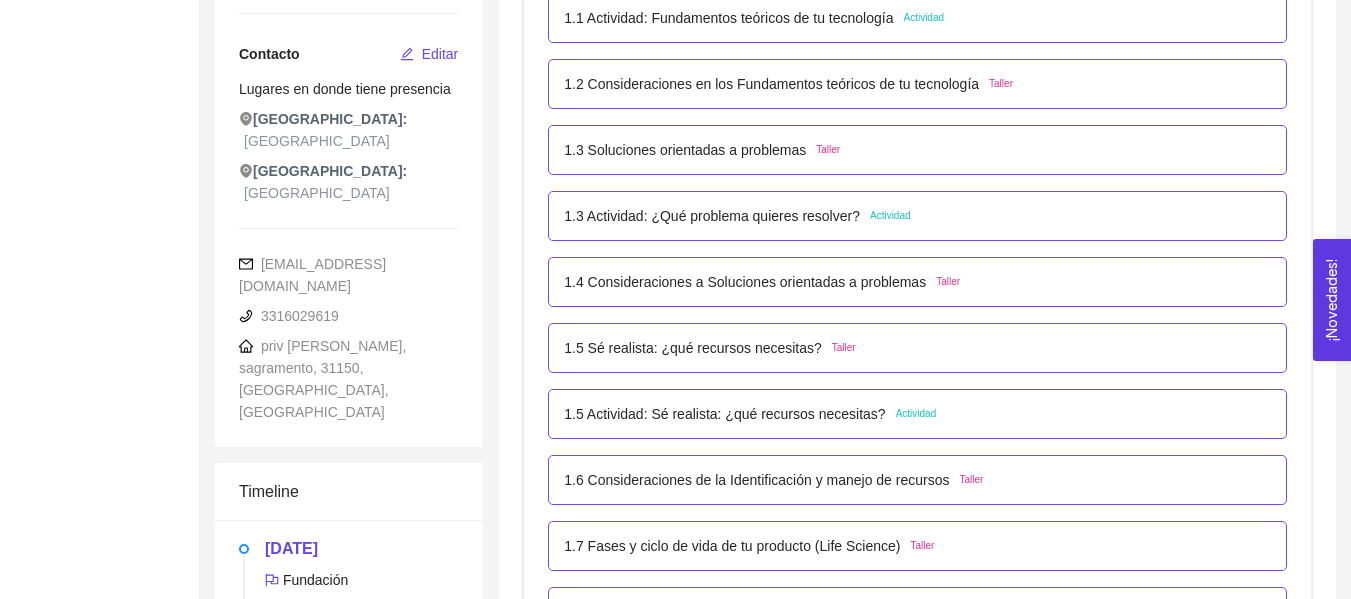 click on "1.3 Actividad: ¿Qué problema quieres resolver? Actividad" at bounding box center [917, 216] 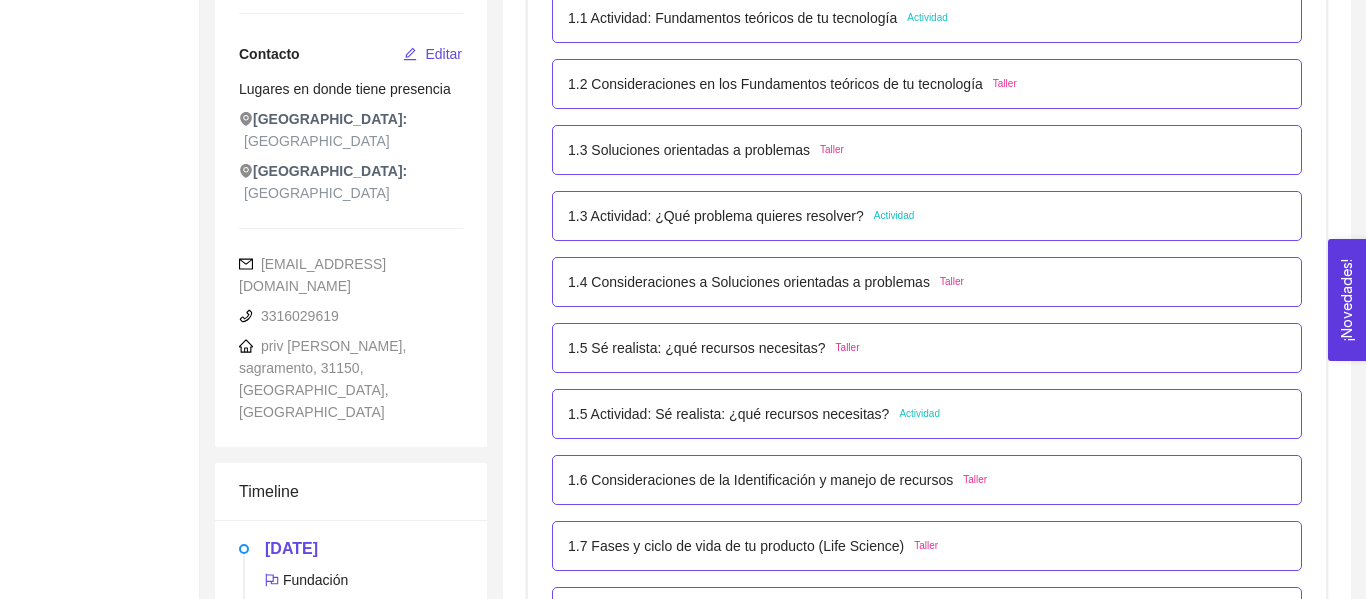 scroll, scrollTop: 0, scrollLeft: 0, axis: both 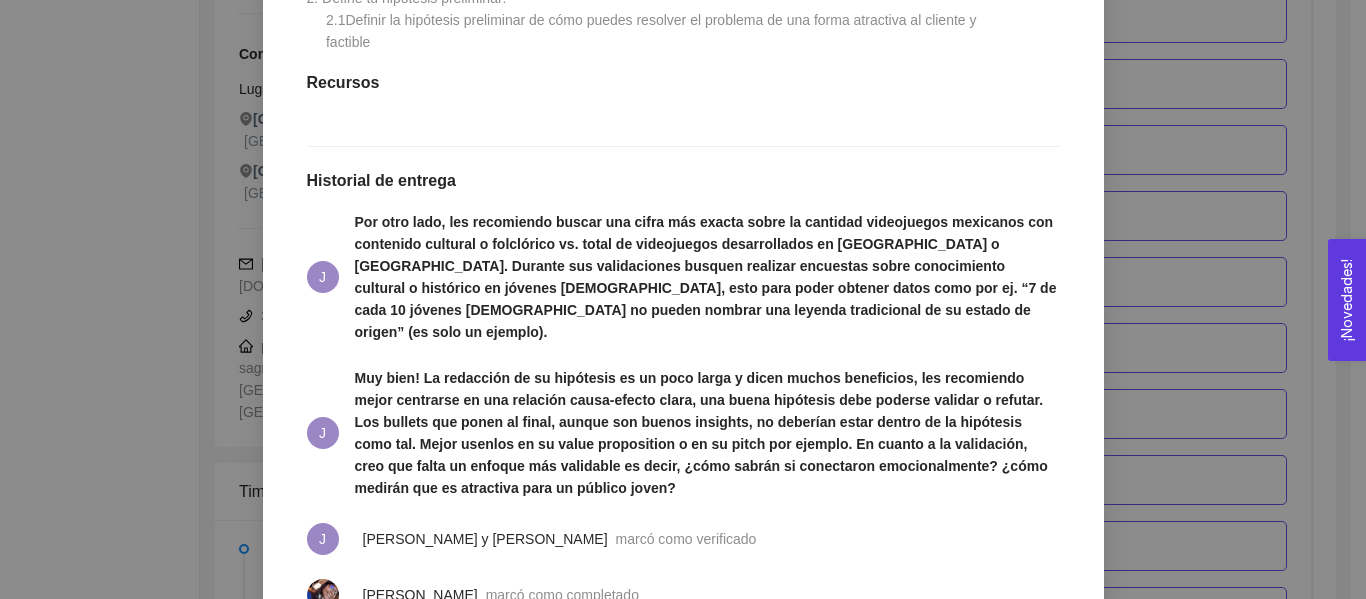 click on "1. DESARROLLO DEL PRODUCTO El emprendedor puede conocer los primeros pasos para el desarrollo de su producto
Asignado por  [PERSON_NAME]   ( Coordinador ) Pendiente Completado Verificado Anterior Siguiente 1.3 Actividad: ¿Qué problema quieres resolver? Actividad Fecha de entrega:  [DATE] Lugar: No especificado Contesta y desarrolla las siguientes preguntas.
Instrucciones 1. Define el problema:
1.1 Descripción de los síntomas, causas y consecuencias
1.2 Redactar 3 propuestas de solución al problema
2. Define tu hipótesis preliminar:
2.1Definir la hipótesis preliminar de cómo puedes resolver el problema de una forma atractiva al cliente y
factible
Recursos Historial de entrega J J J [PERSON_NAME] y [PERSON_NAME] como verificado [PERSON_NAME] marcó como completado Entregable en el pdf!! 1.2 Actividad.pdf Comentarios Enviar comentarios Cancelar Aceptar" at bounding box center (683, 299) 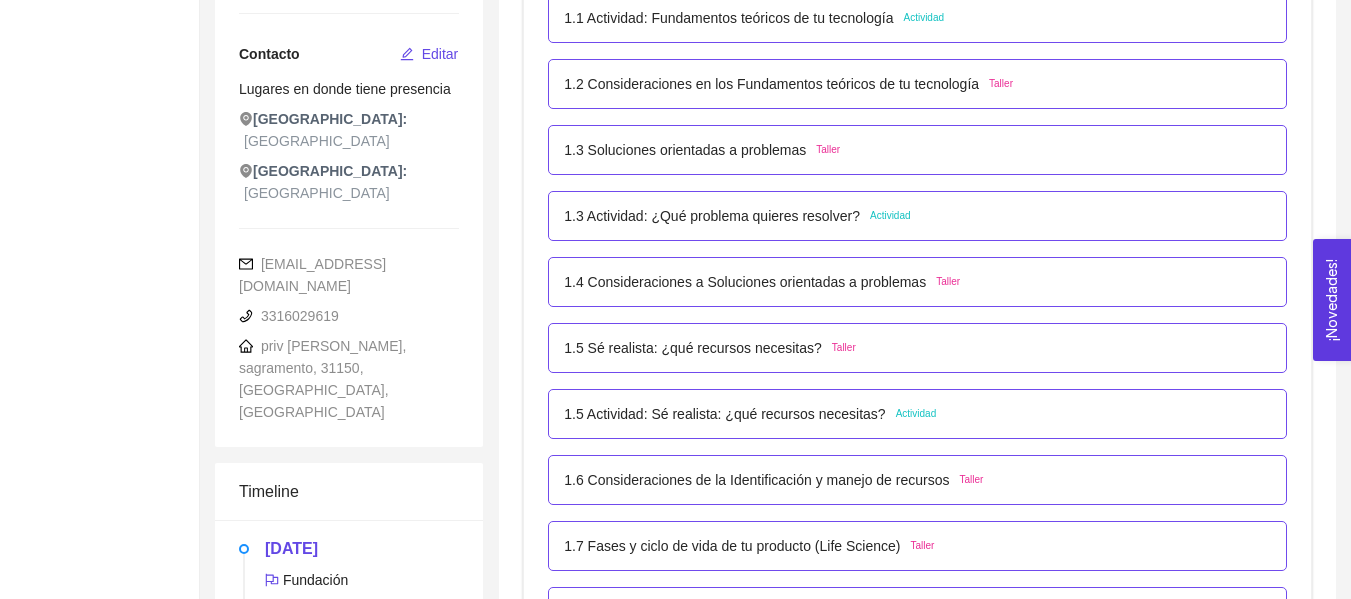 click on "1.5 Actividad: Sé realista: ¿qué recursos necesitas? Actividad" at bounding box center (917, 414) 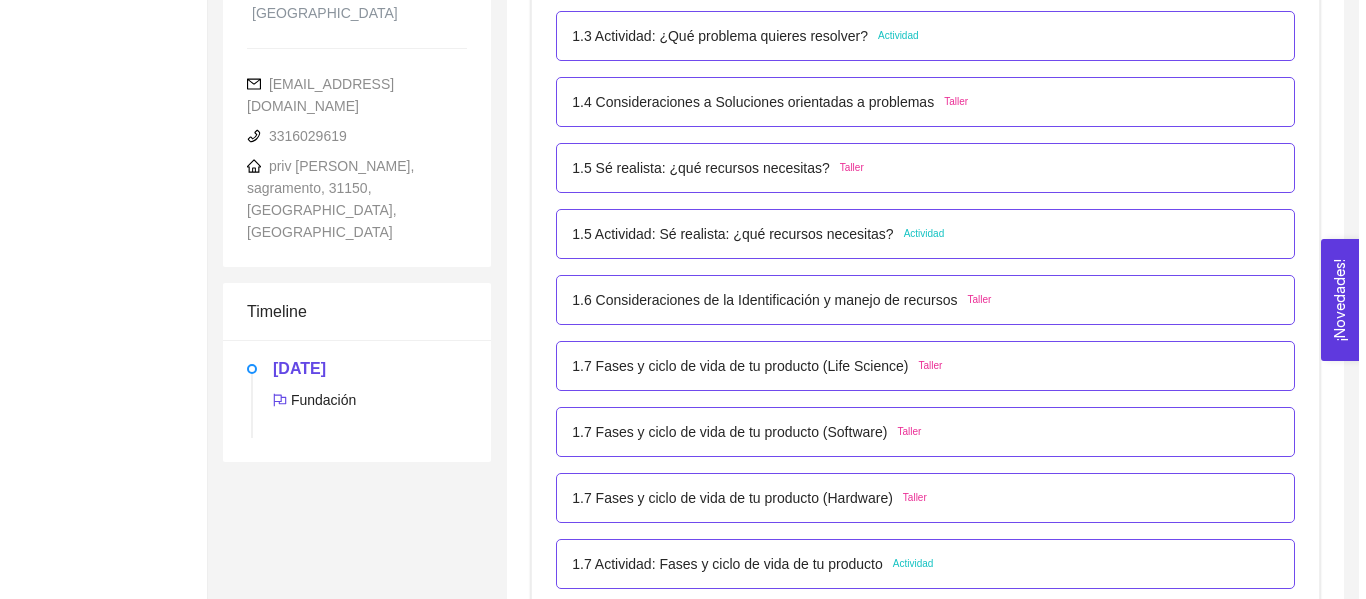 scroll, scrollTop: 720, scrollLeft: 0, axis: vertical 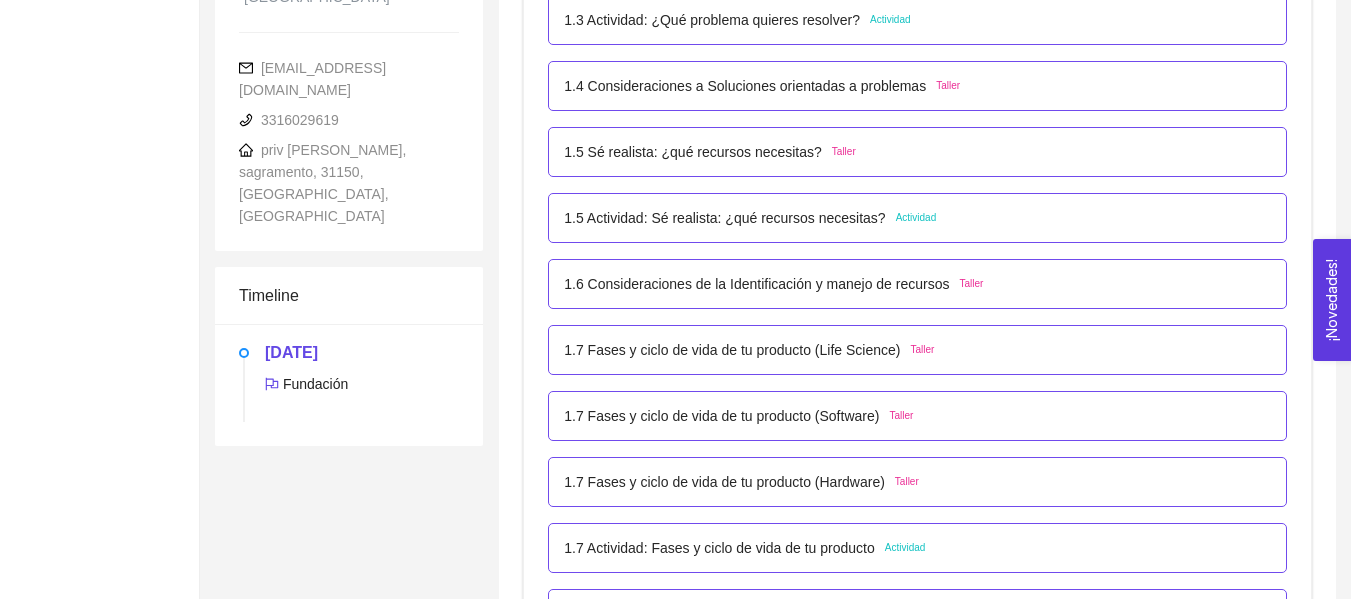 click on "1.5 Actividad: Sé realista: ¿qué recursos necesitas?" at bounding box center (724, 218) 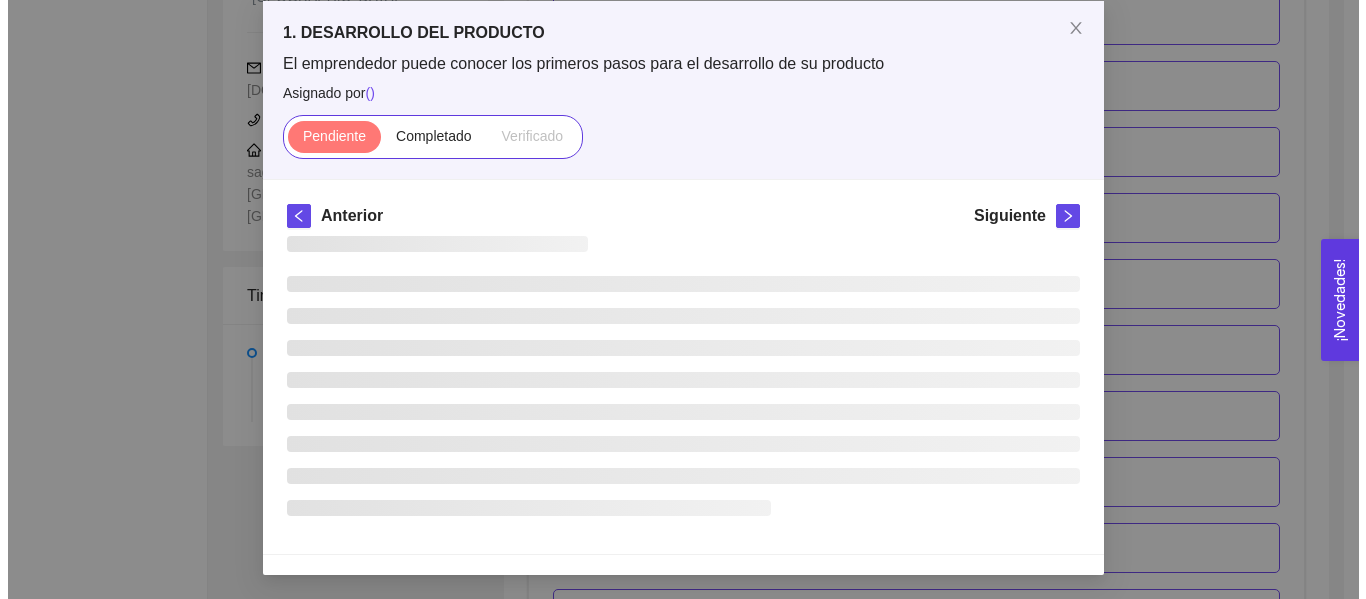 scroll, scrollTop: 0, scrollLeft: 0, axis: both 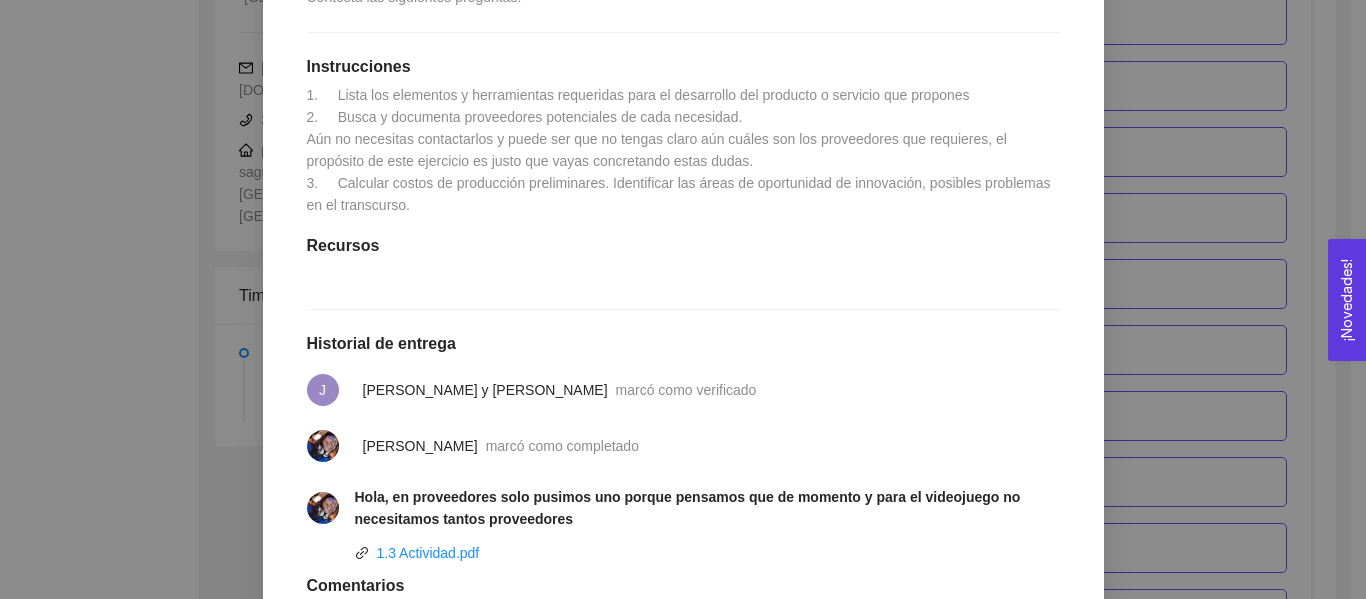 click on "1. DESARROLLO DEL PRODUCTO El emprendedor puede conocer los primeros pasos para el desarrollo de su producto
Asignado por  [PERSON_NAME]   ( Coordinador ) Pendiente Completado Verificado Anterior Siguiente 1.5 Actividad: Sé realista: ¿qué recursos necesitas? Actividad Fecha de entrega:  [DATE] Lugar: No especificado Contesta las siguientes preguntas: Instrucciones 1.	Lista los elementos y herramientas requeridas para el desarrollo del producto o servicio que propones
2.	Busca y documenta proveedores potenciales de cada necesidad.
Aún no necesitas contactarlos y puede ser que no tengas claro aún cuáles son los proveedores que requieres, el propósito de este ejercicio es justo que vayas concretando estas dudas.
3.	Calcular costos de producción preliminares. Identificar las áreas de oportunidad de innovación, posibles problemas en el transcurso.
Recursos Historial de entrega J [PERSON_NAME] y [PERSON_NAME] como verificado [PERSON_NAME]" at bounding box center [683, 299] 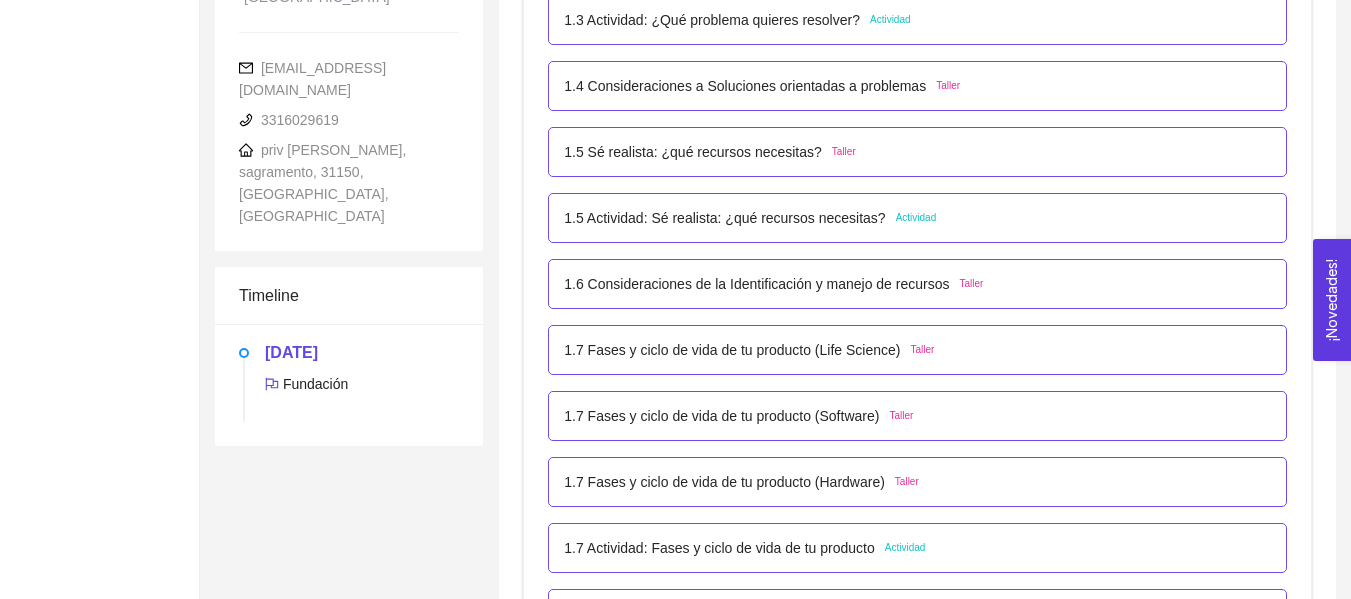click on "1.5 Actividad: Sé realista: ¿qué recursos necesitas?" at bounding box center (724, 218) 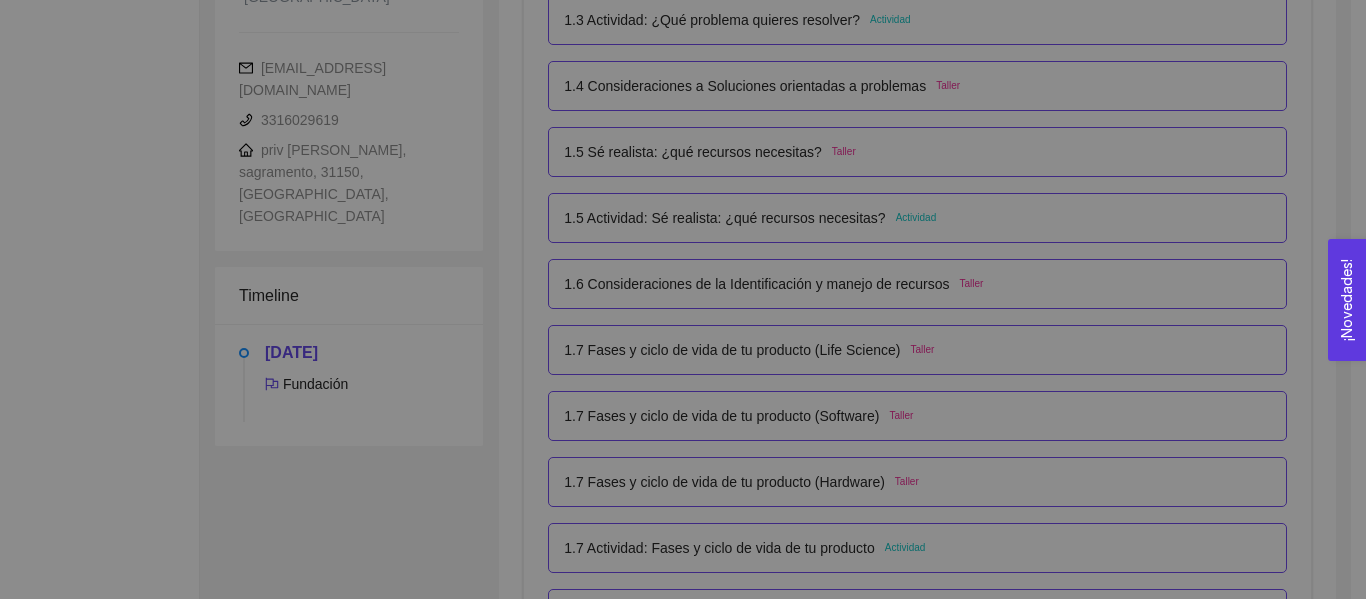 scroll, scrollTop: 0, scrollLeft: 0, axis: both 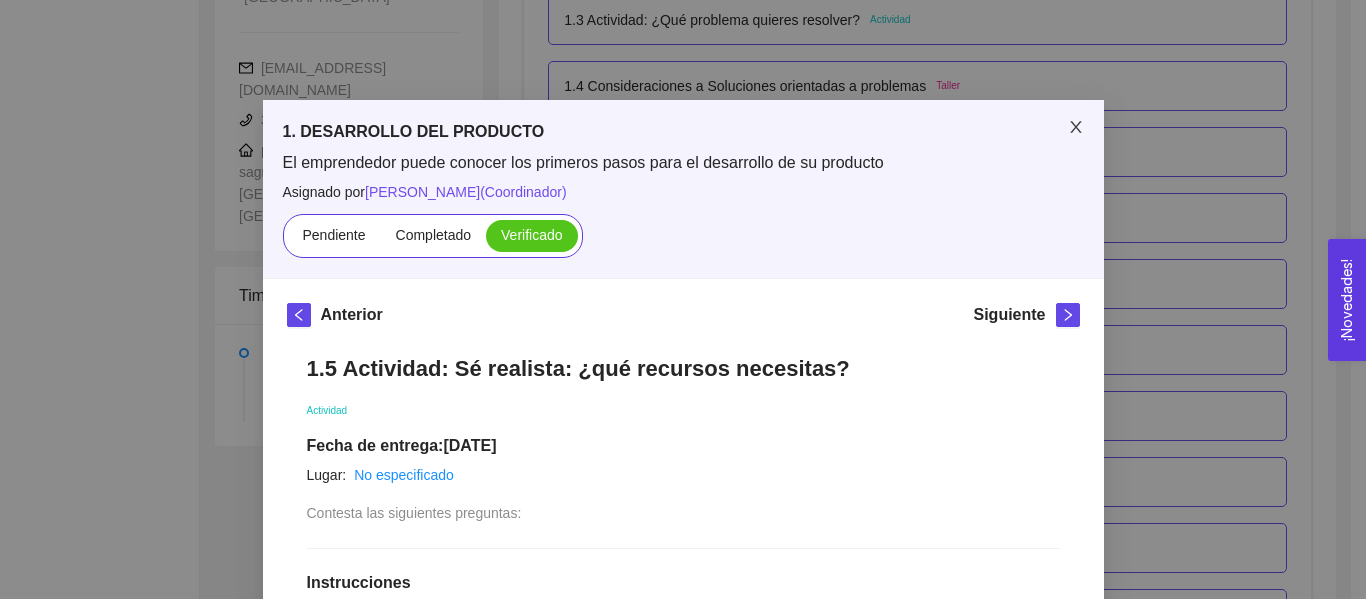 click 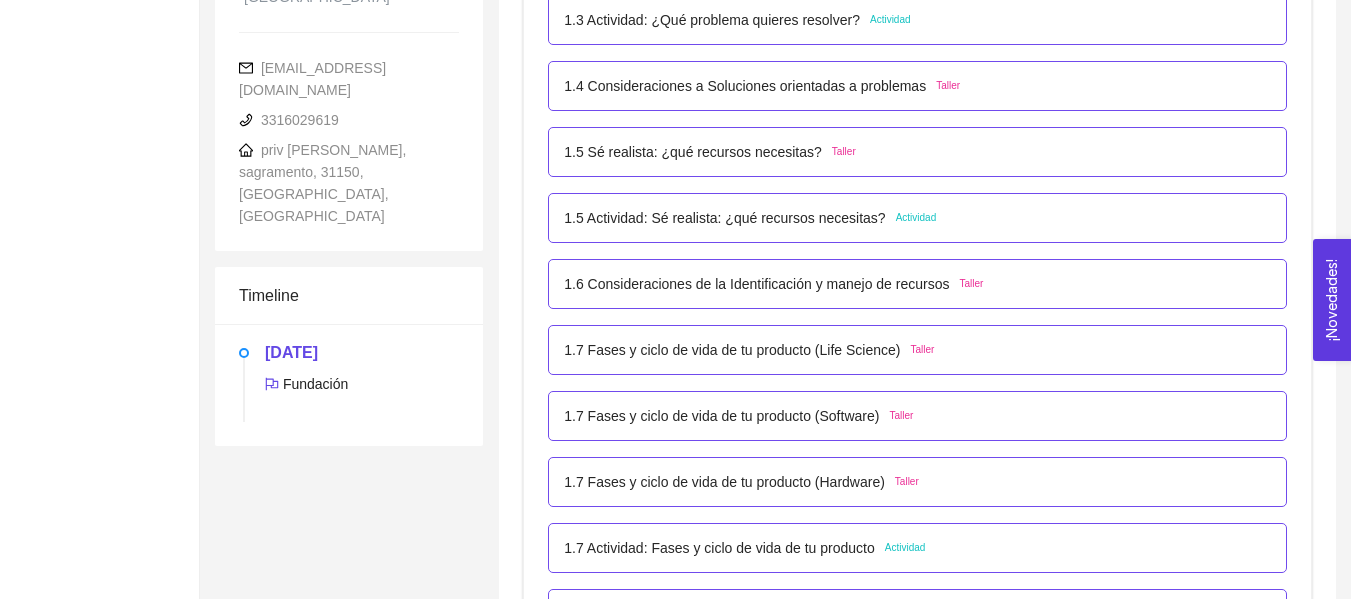 click on "1.7 Actividad: Fases y ciclo de vida de tu producto" at bounding box center [719, 548] 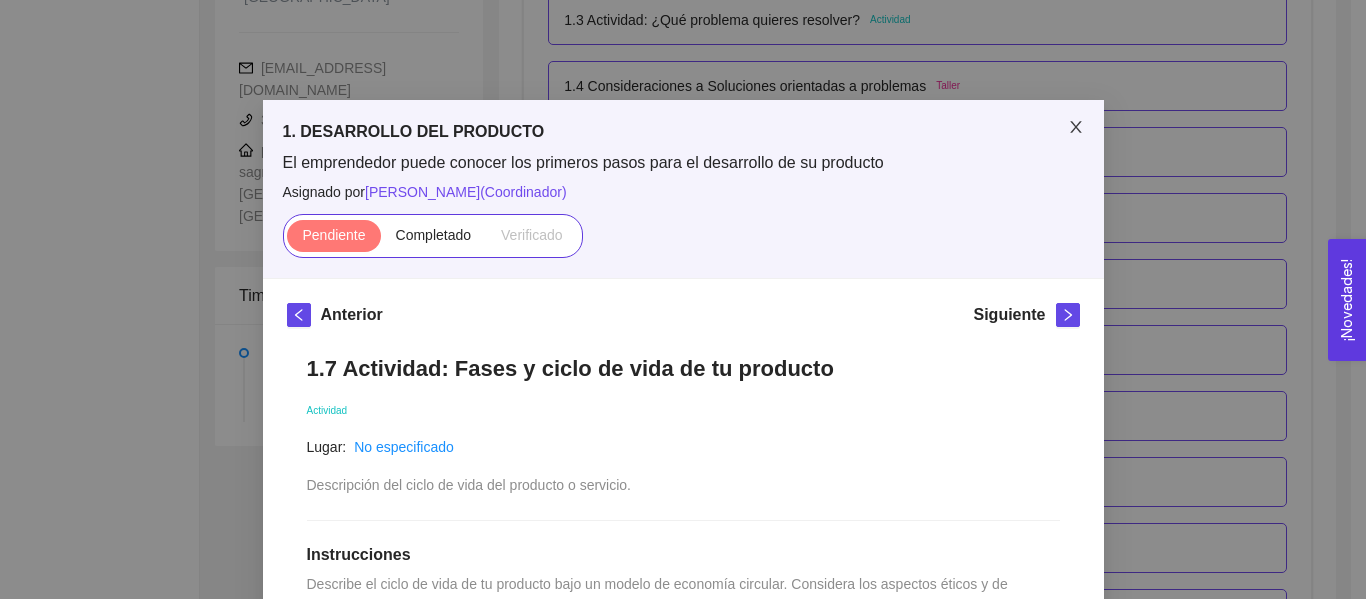 click 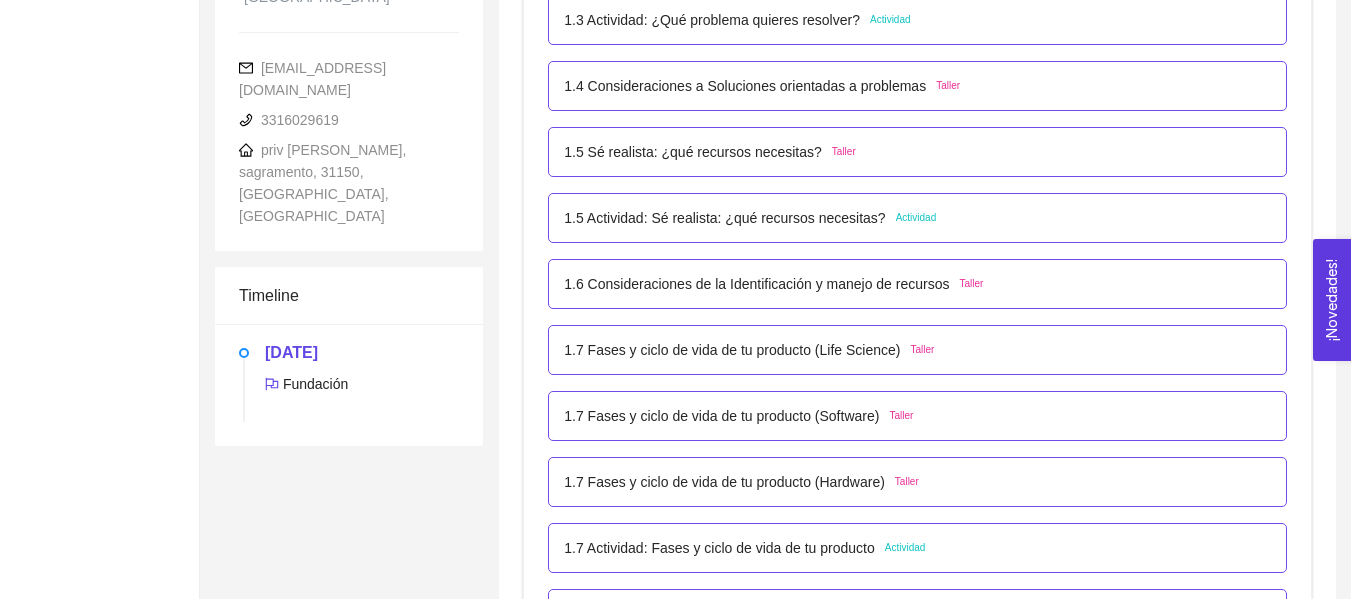 click on "1.7 Fases y ciclo de vida de tu producto (Software)" at bounding box center (721, 416) 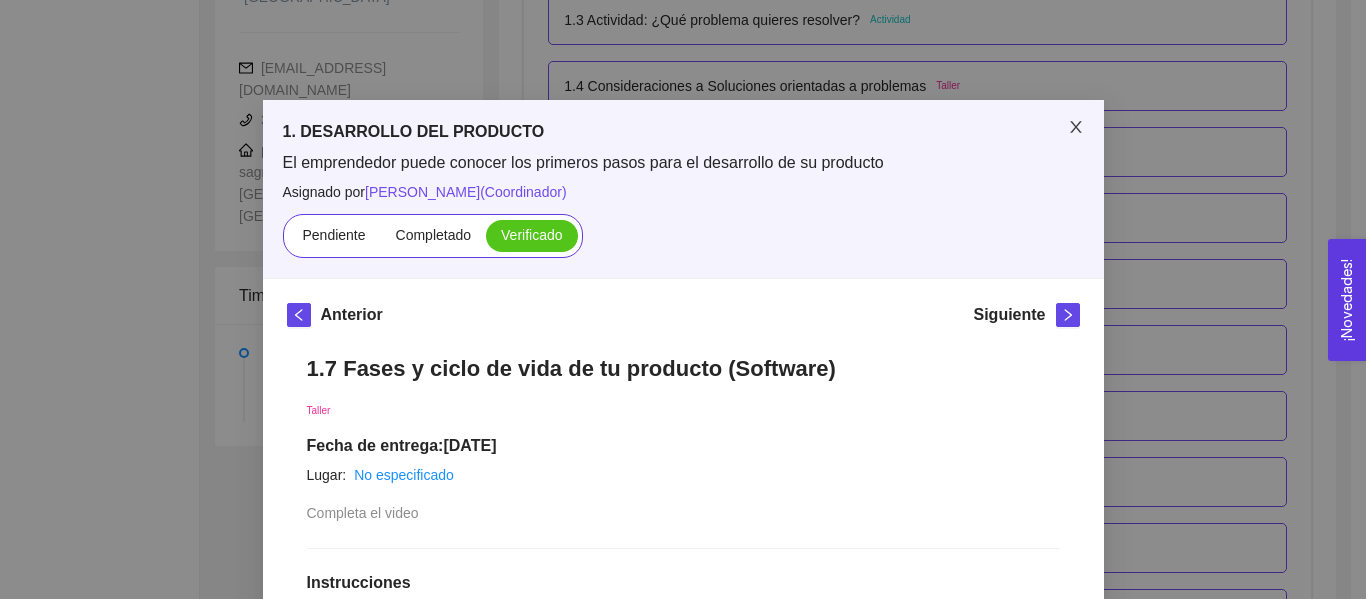 click 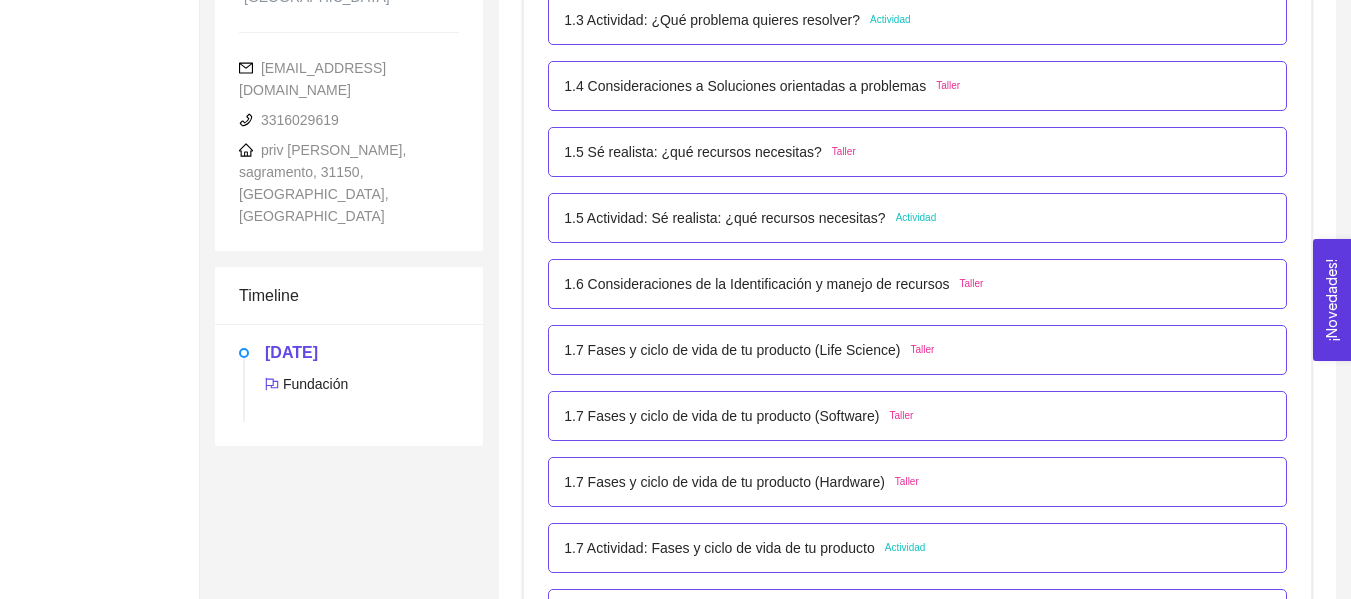 click on "1.7 Fases y ciclo de vida de tu producto (Hardware)" at bounding box center [724, 482] 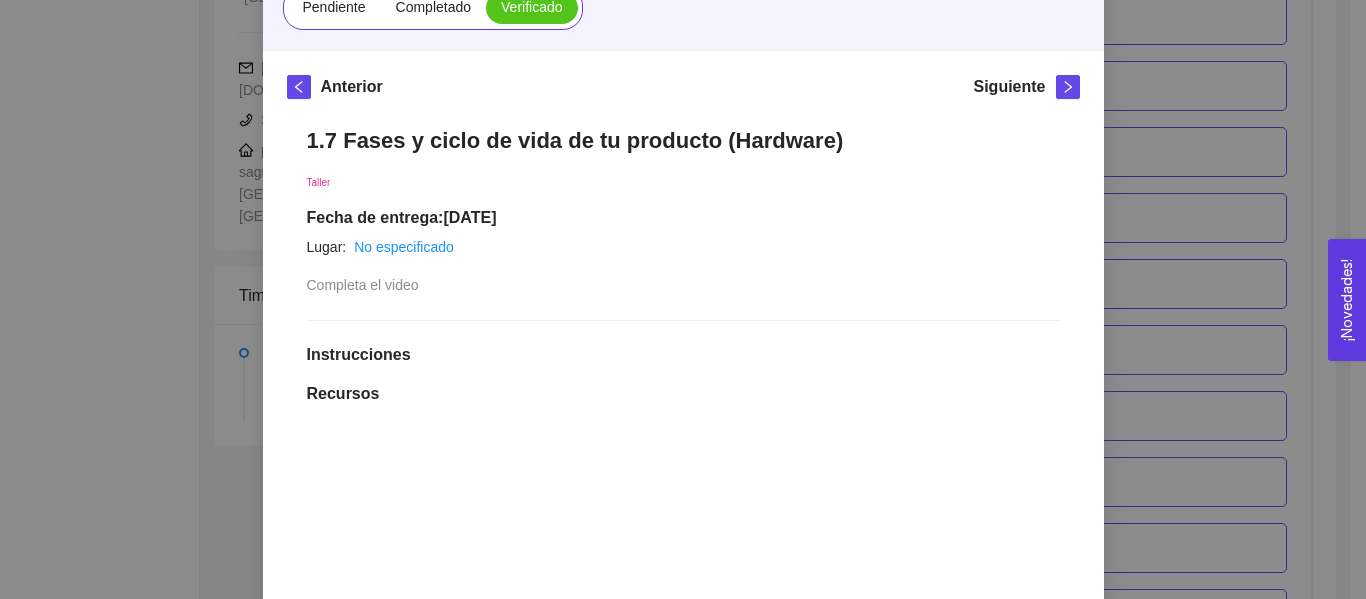 scroll, scrollTop: 239, scrollLeft: 0, axis: vertical 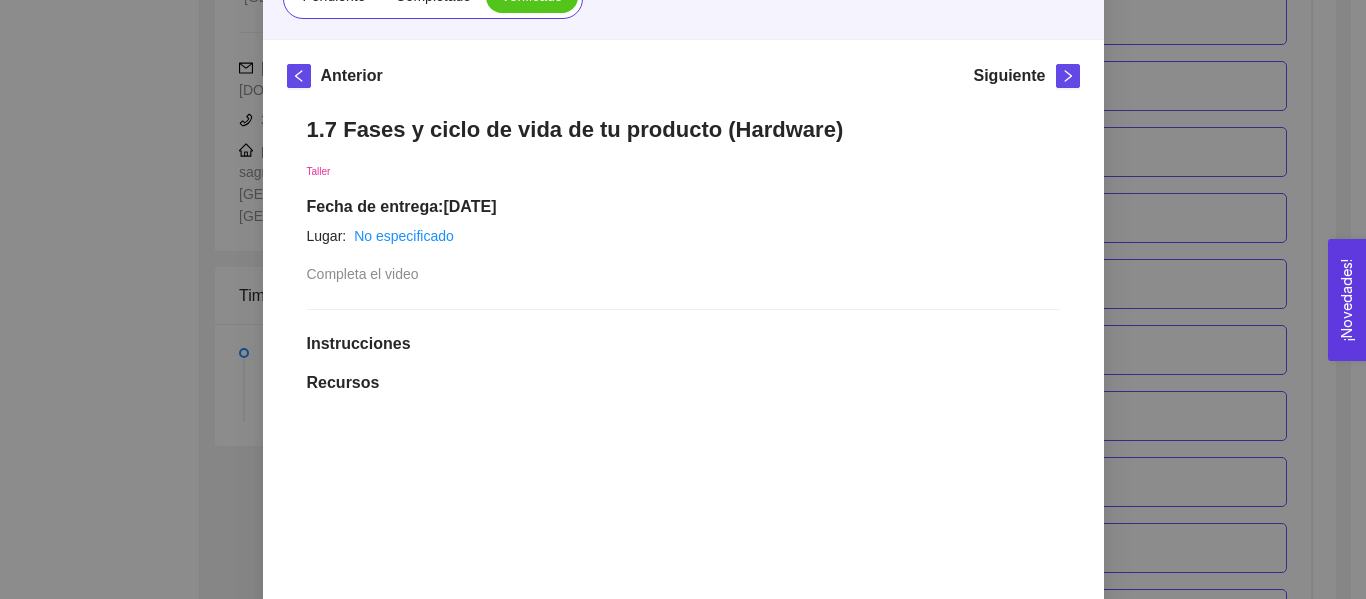 click on "Siguiente" at bounding box center [1009, 76] 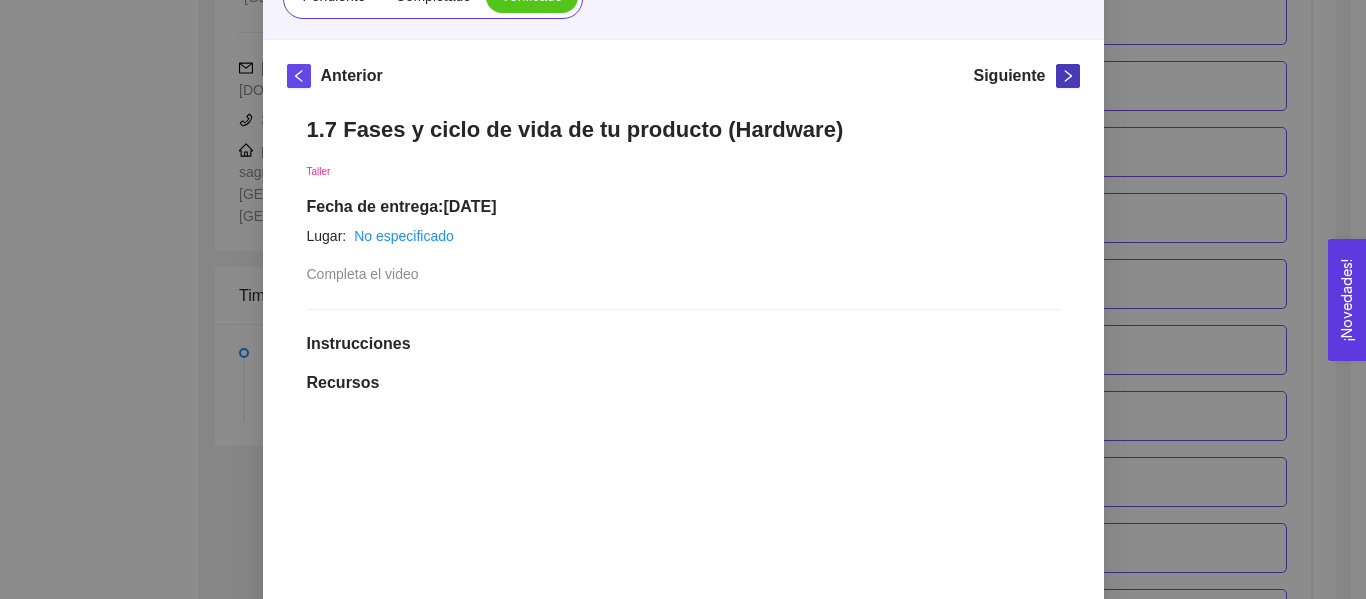 click 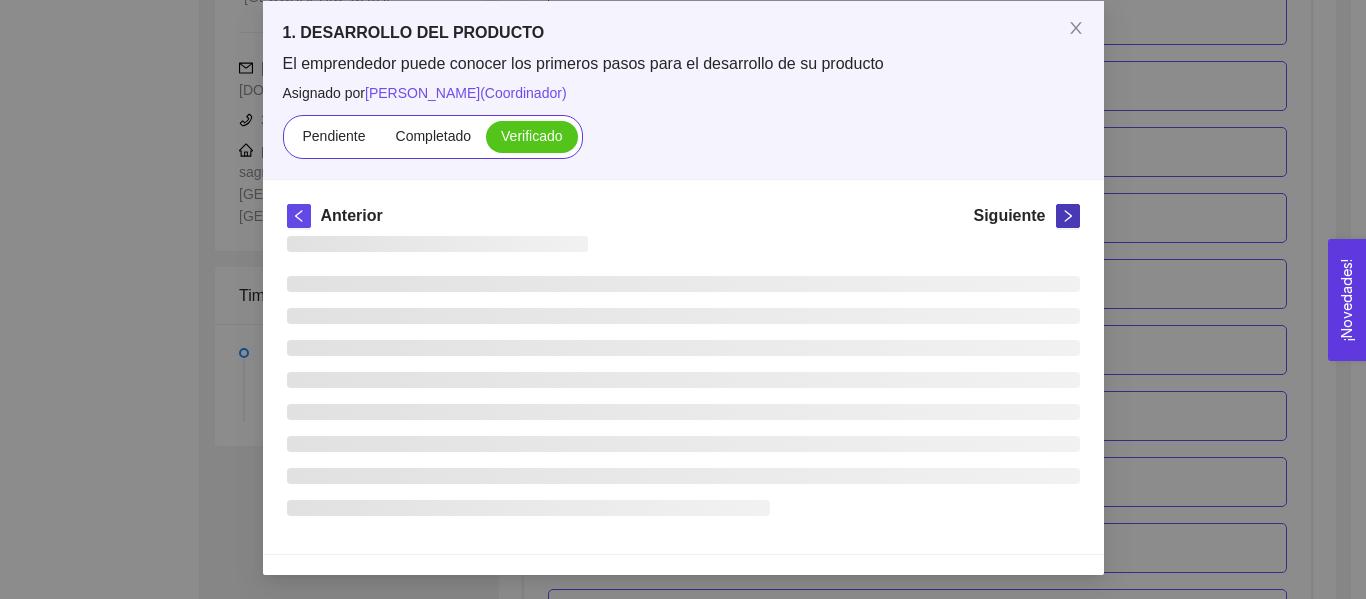 scroll, scrollTop: 239, scrollLeft: 0, axis: vertical 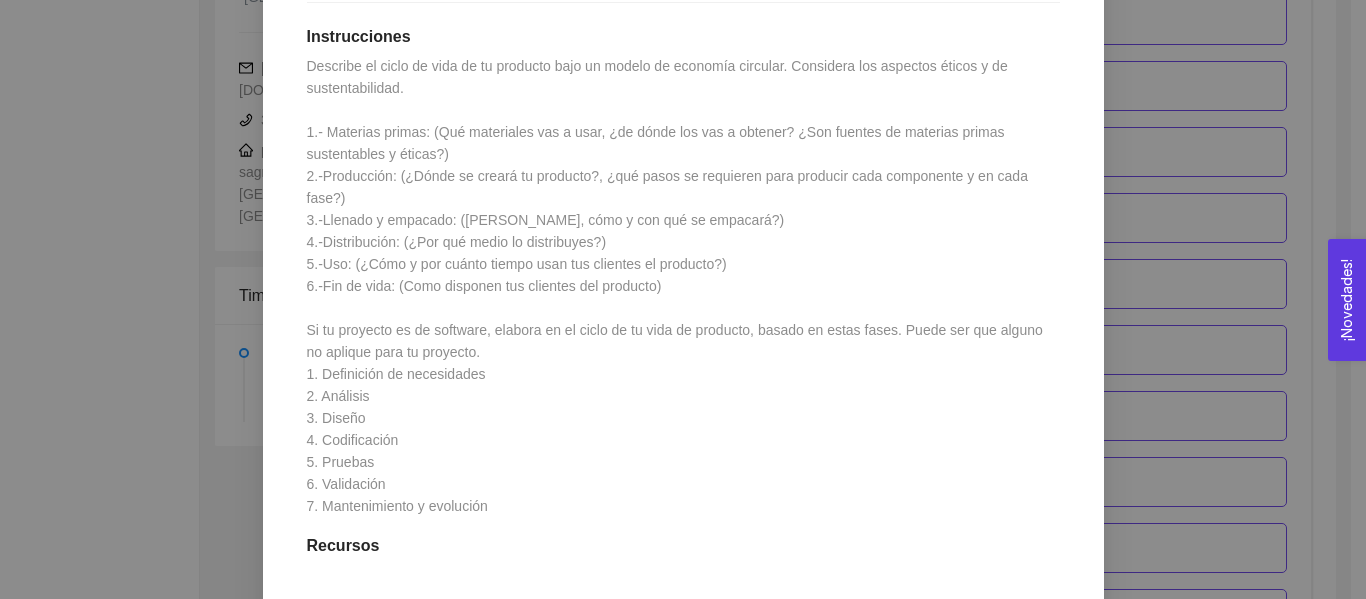 click on "1. DESARROLLO DEL PRODUCTO El emprendedor puede conocer los primeros pasos para el desarrollo de su producto
Asignado por  [PERSON_NAME]   ( Coordinador ) Pendiente Completado Verificado Anterior Siguiente 1.7 Actividad: Fases y ciclo de vida de tu producto Actividad Lugar: No especificado Descripción del ciclo de vida del producto o servicio.
Instrucciones Recursos Historial de entrega No hay datos Comentarios Enviar comentarios Cancelar Aceptar" at bounding box center [683, 299] 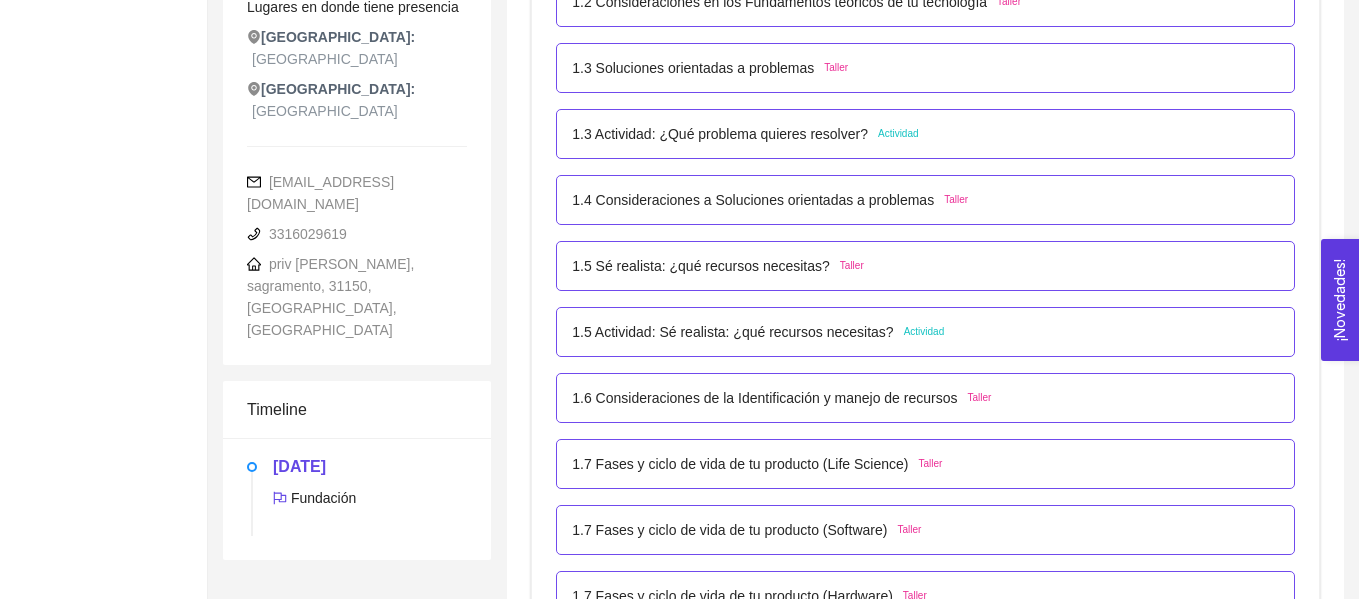 scroll, scrollTop: 589, scrollLeft: 0, axis: vertical 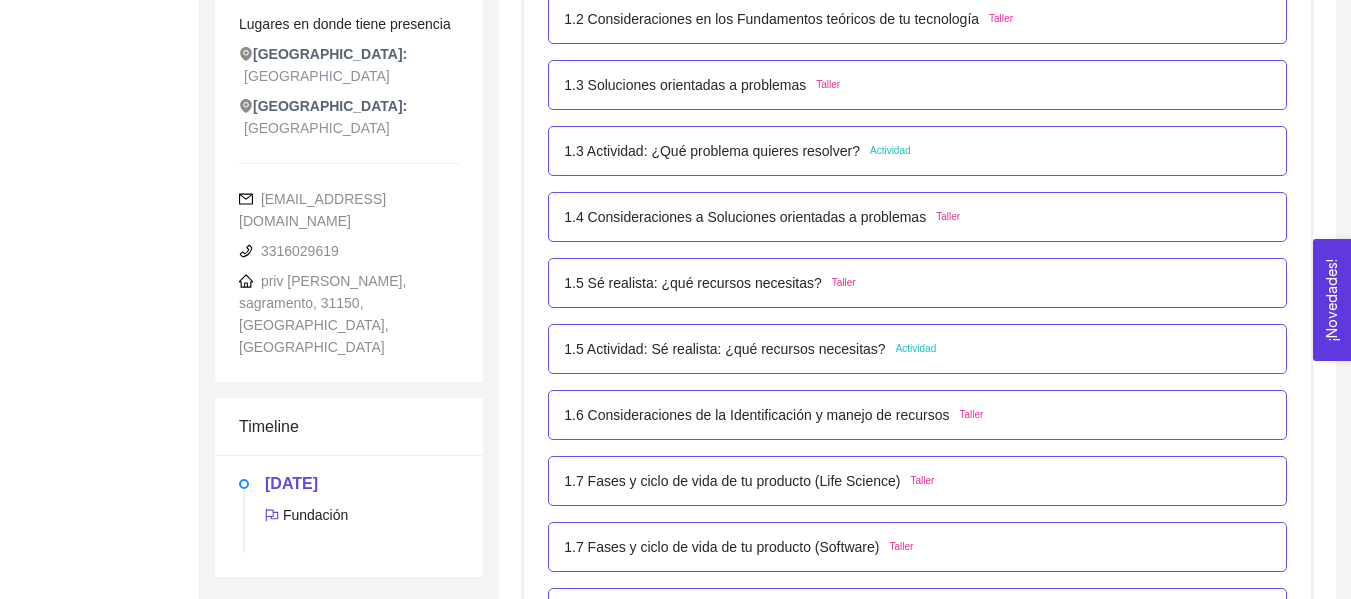 click on "1.3 Actividad: ¿Qué problema quieres resolver?" at bounding box center (712, 151) 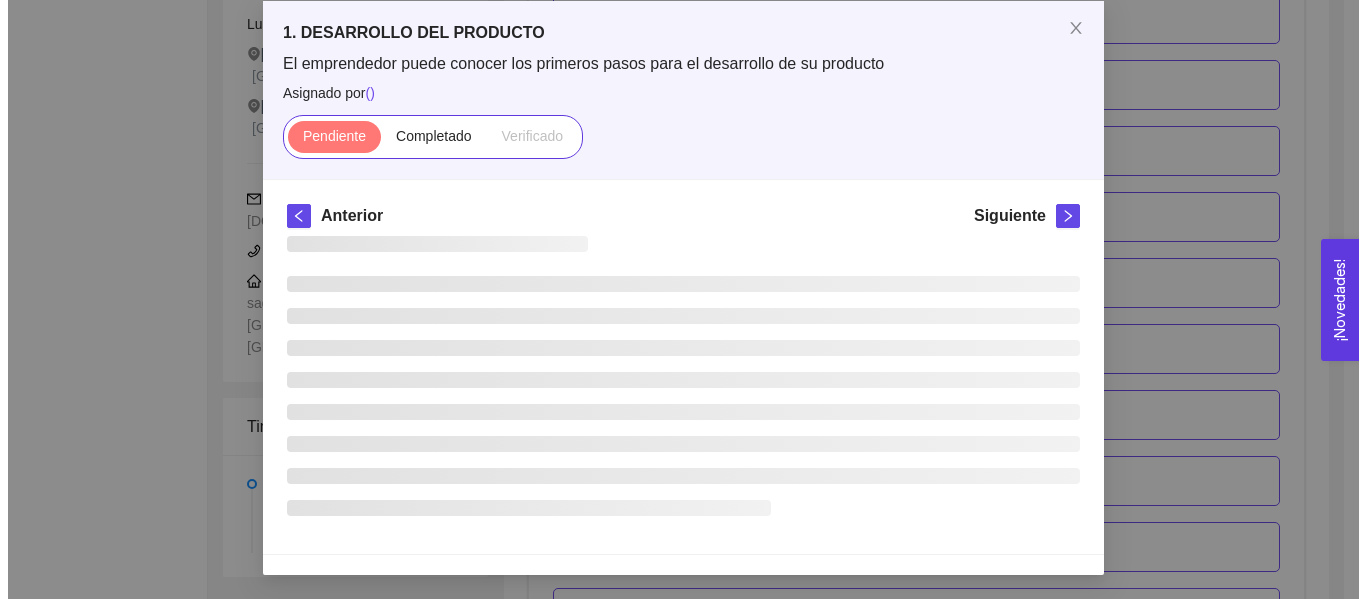 scroll, scrollTop: 0, scrollLeft: 0, axis: both 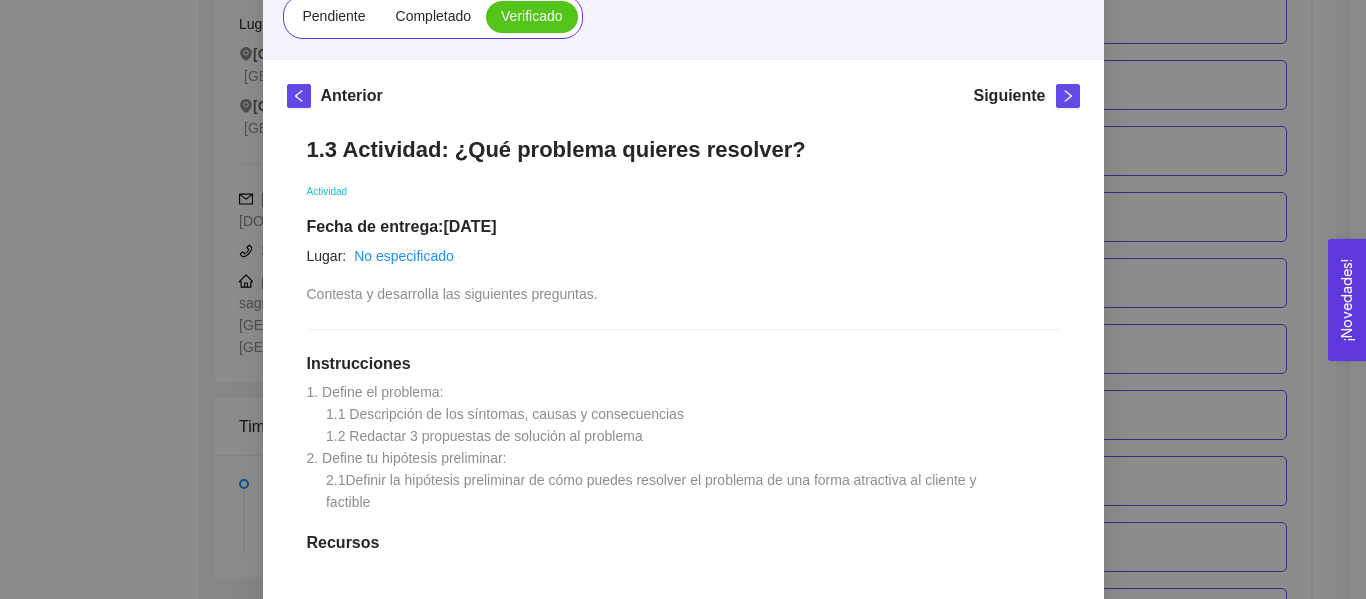 click on "1. DESARROLLO DEL PRODUCTO El emprendedor puede conocer los primeros pasos para el desarrollo de su producto
Asignado por  [PERSON_NAME]   ( Coordinador ) Pendiente Completado Verificado Anterior Siguiente 1.3 Actividad: ¿Qué problema quieres resolver? Actividad Fecha de entrega:  [DATE] Lugar: No especificado Contesta y desarrolla las siguientes preguntas.
Instrucciones 1. Define el problema:
1.1 Descripción de los síntomas, causas y consecuencias
1.2 Redactar 3 propuestas de solución al problema
2. Define tu hipótesis preliminar:
2.1Definir la hipótesis preliminar de cómo puedes resolver el problema de una forma atractiva al cliente y
factible
Recursos Historial de entrega J J J [PERSON_NAME] y [PERSON_NAME] como verificado [PERSON_NAME] marcó como completado Entregable en el pdf!! 1.2 Actividad.pdf Comentarios Enviar comentarios Cancelar Aceptar" at bounding box center [683, 299] 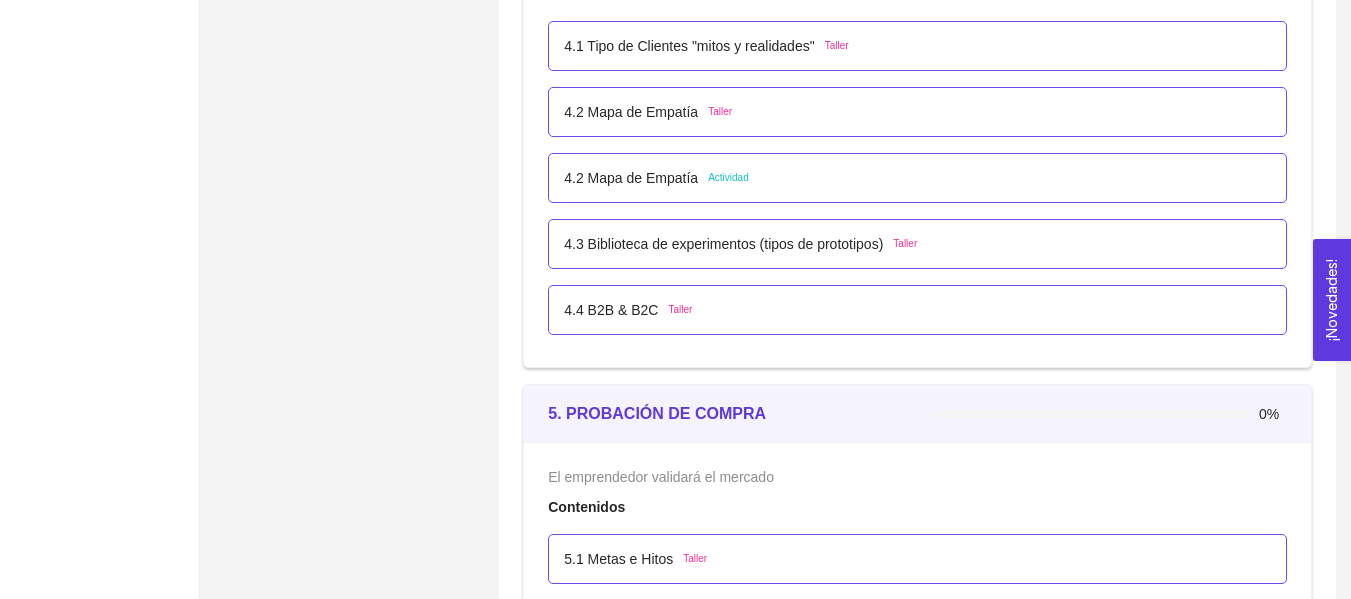 scroll, scrollTop: 3389, scrollLeft: 0, axis: vertical 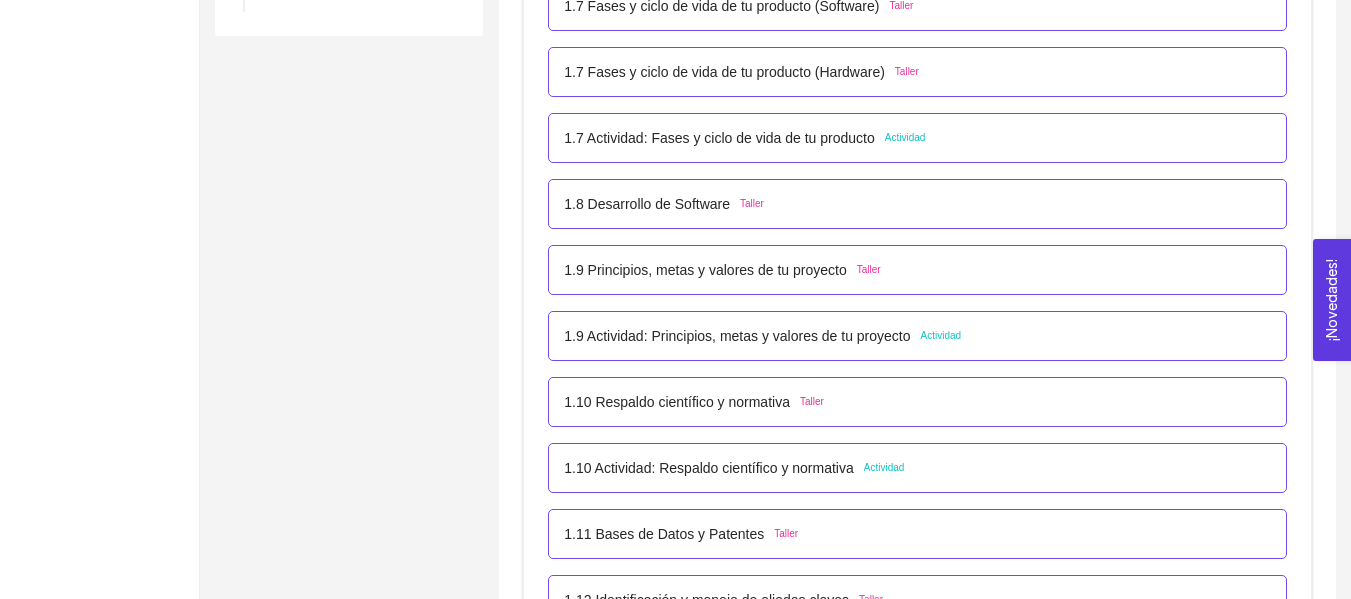 click on "1.7 Actividad: Fases y ciclo de vida de tu producto" at bounding box center [719, 138] 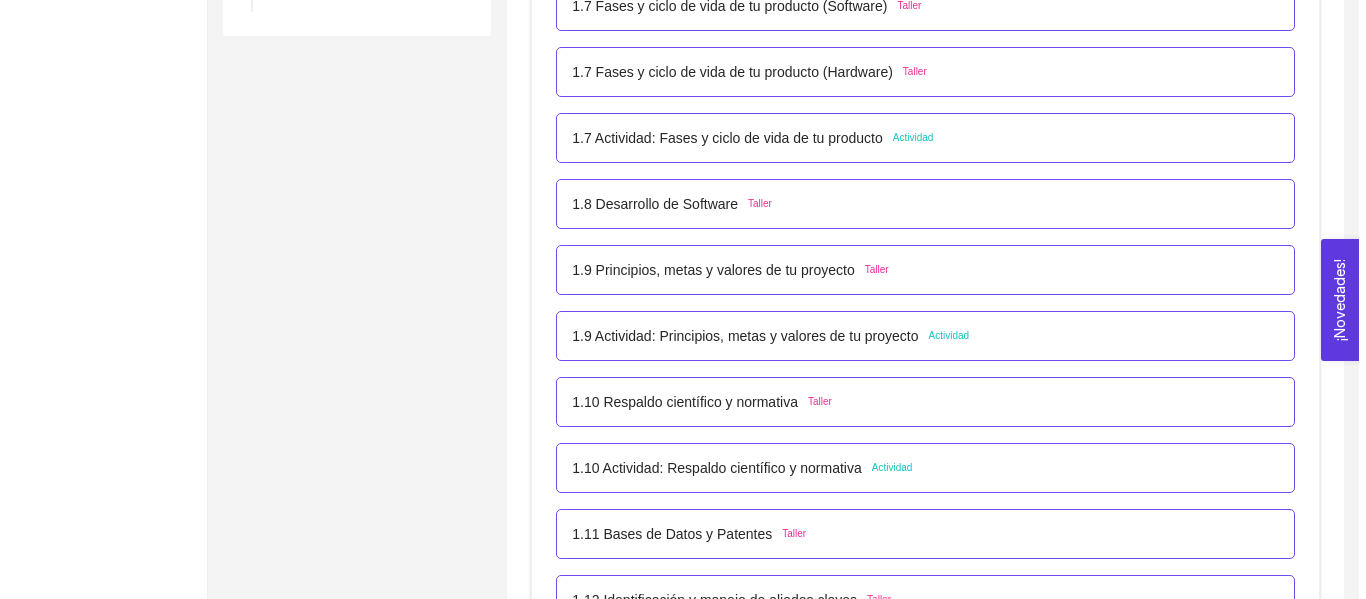 scroll, scrollTop: 0, scrollLeft: 0, axis: both 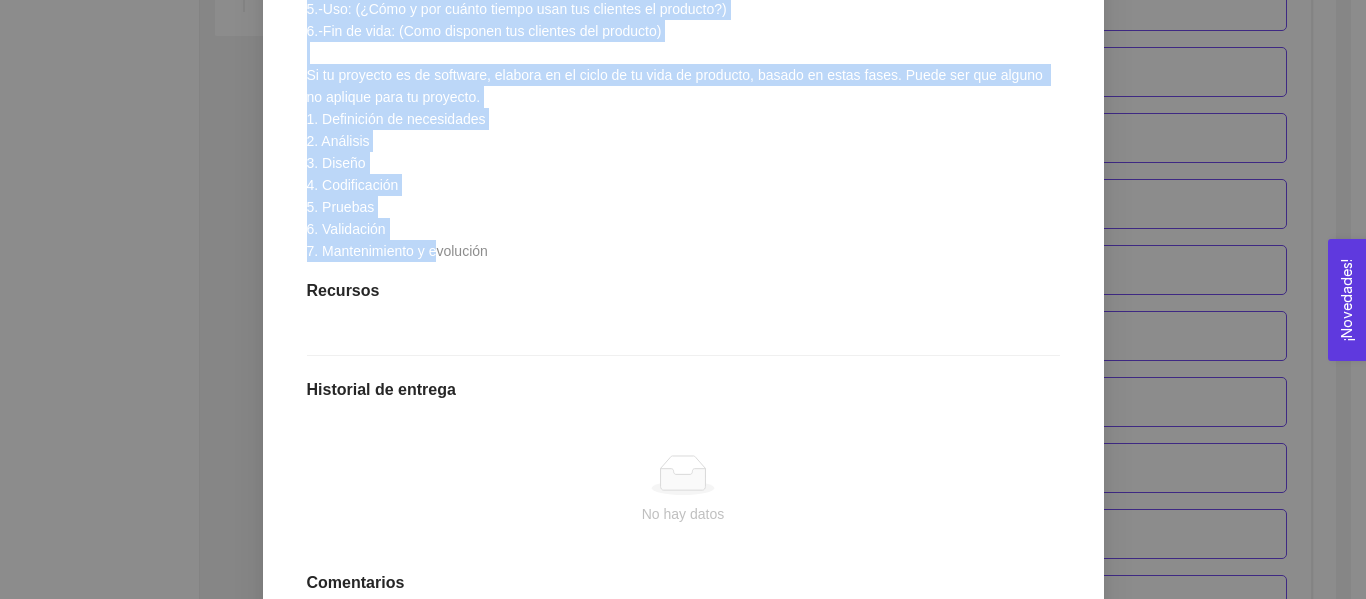 drag, startPoint x: 299, startPoint y: 219, endPoint x: 485, endPoint y: 231, distance: 186.38669 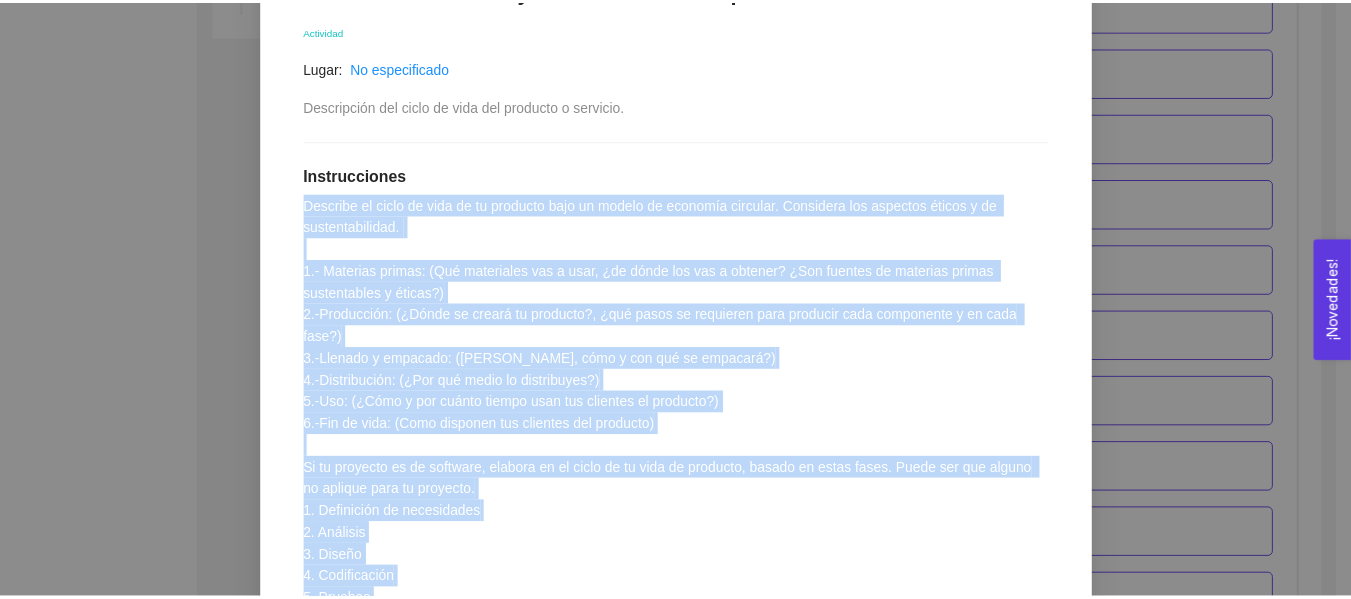 scroll, scrollTop: 298, scrollLeft: 0, axis: vertical 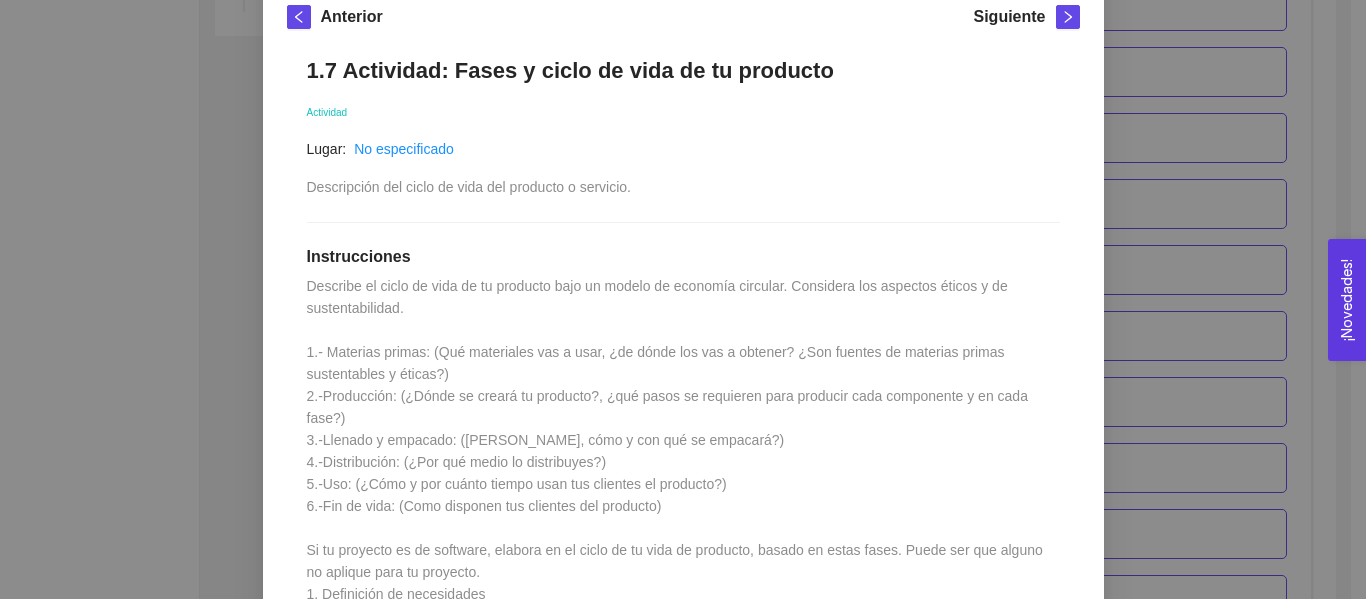 click on "1. DESARROLLO DEL PRODUCTO El emprendedor puede conocer los primeros pasos para el desarrollo de su producto
Asignado por  [PERSON_NAME]   ( Coordinador ) Pendiente Completado Verificado Anterior Siguiente 1.7 Actividad: Fases y ciclo de vida de tu producto Actividad Lugar: No especificado Descripción del ciclo de vida del producto o servicio.
Instrucciones Recursos Historial de entrega No hay datos Comentarios Enviar comentarios Cancelar Aceptar" at bounding box center (683, 299) 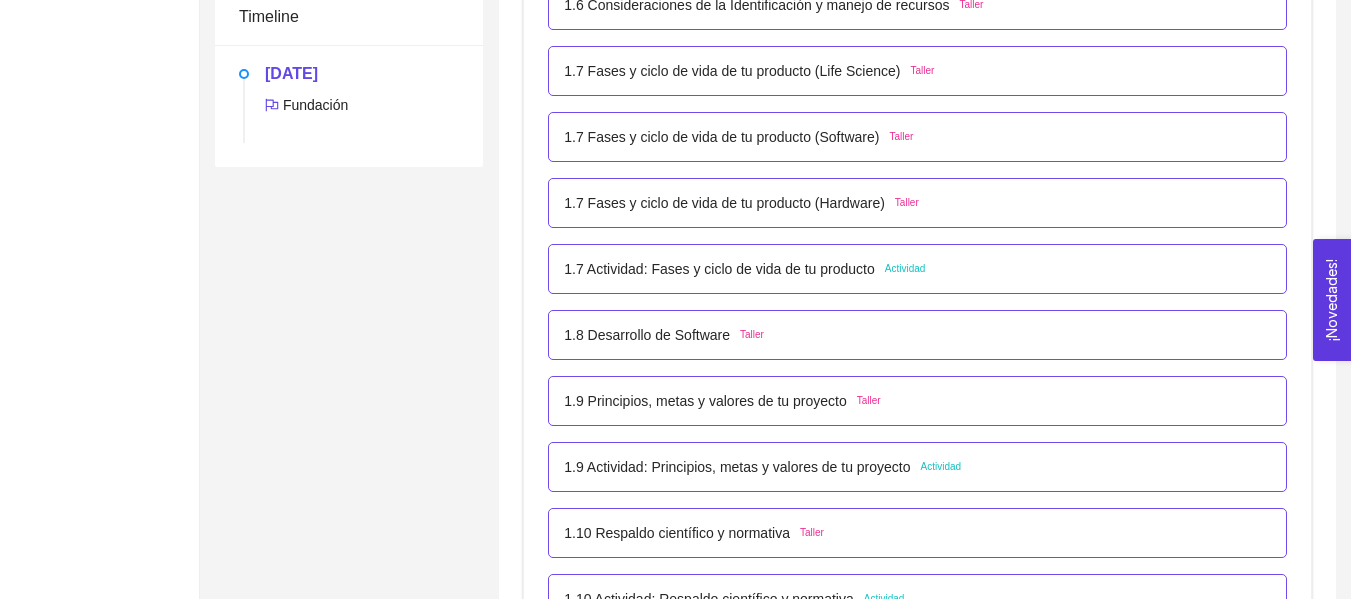 scroll, scrollTop: 982, scrollLeft: 0, axis: vertical 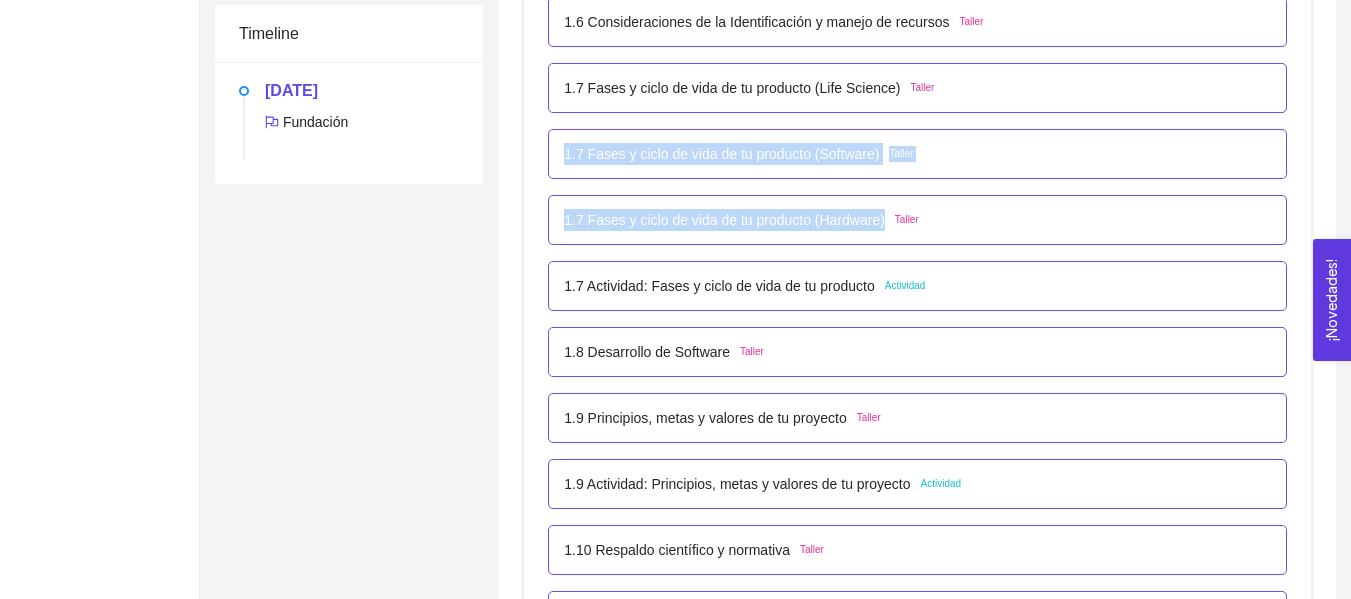 drag, startPoint x: 877, startPoint y: 224, endPoint x: 564, endPoint y: 147, distance: 322.33212 